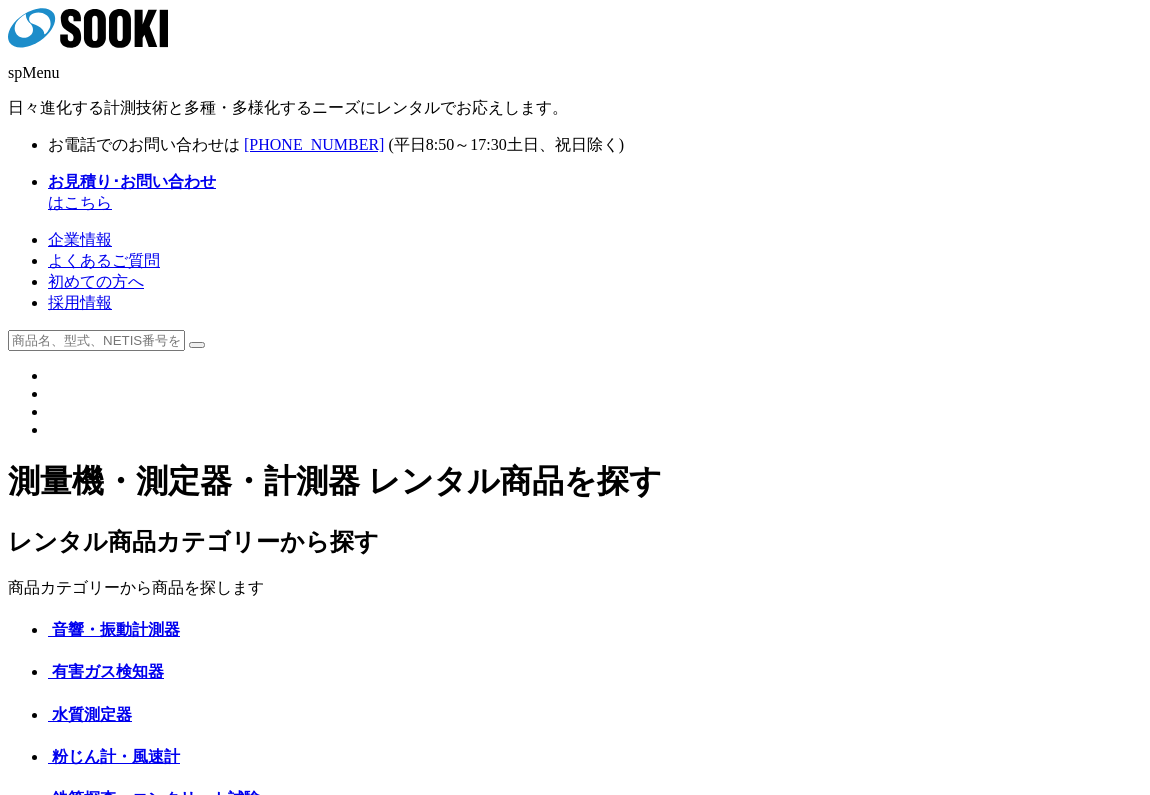 scroll, scrollTop: 0, scrollLeft: 0, axis: both 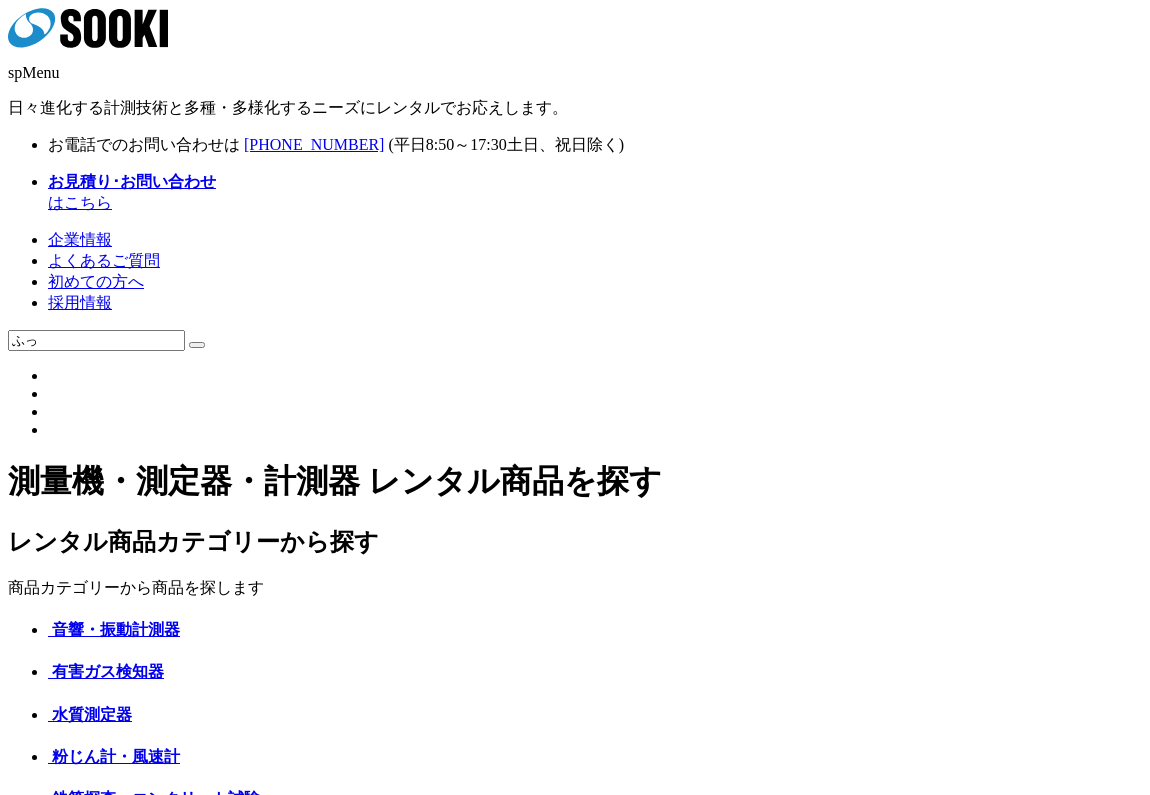 type on "ふ" 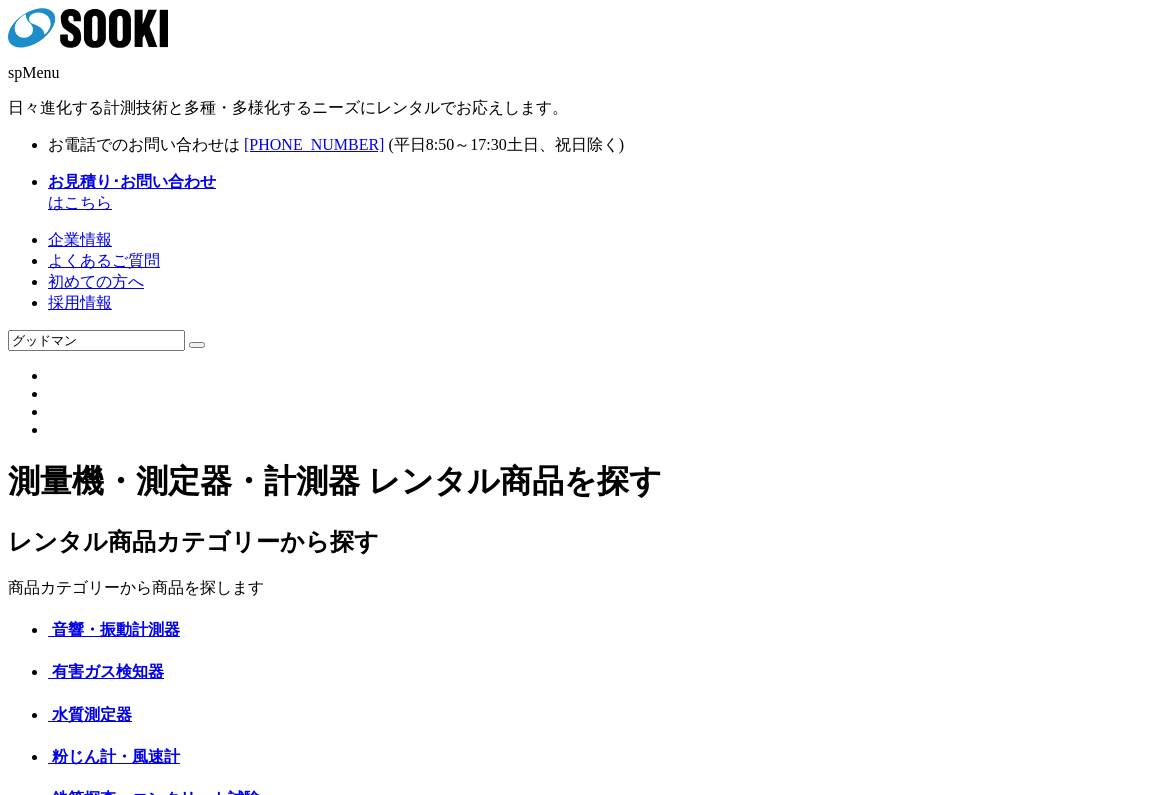 type on "グッドマン" 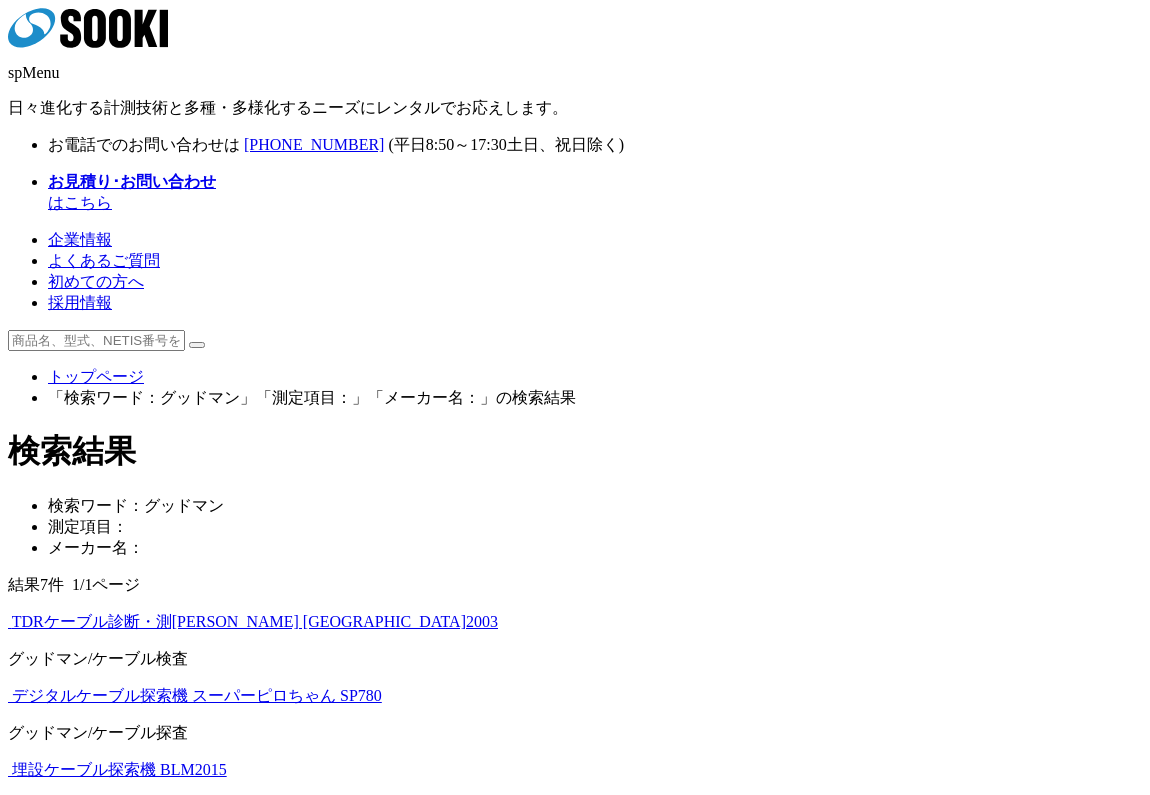 scroll, scrollTop: 0, scrollLeft: 0, axis: both 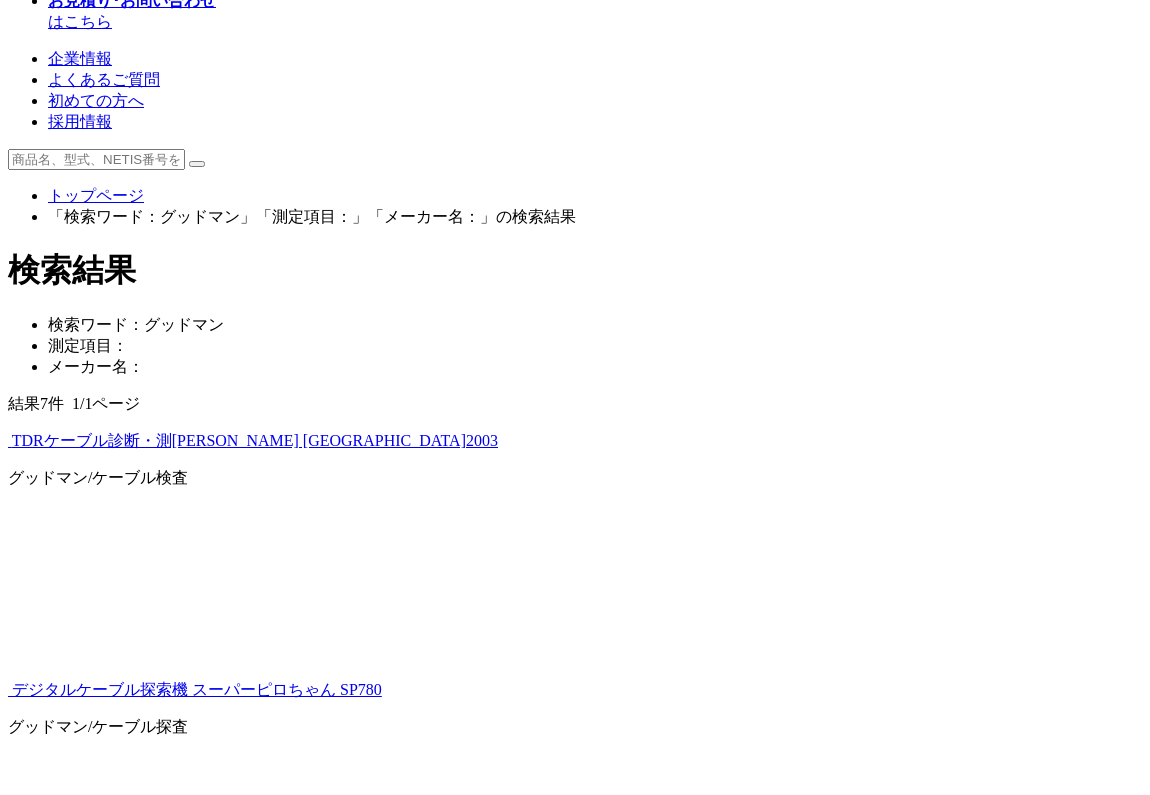 click at bounding box center [8, 446] 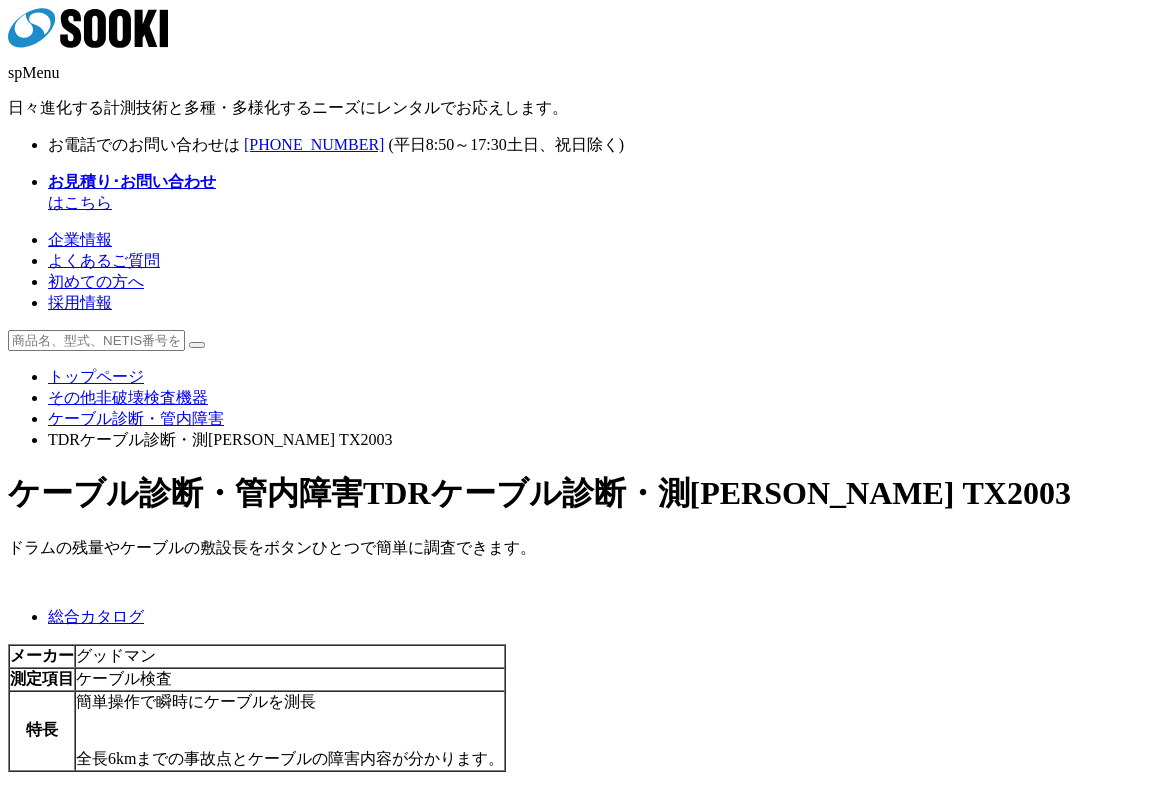 scroll, scrollTop: 0, scrollLeft: 0, axis: both 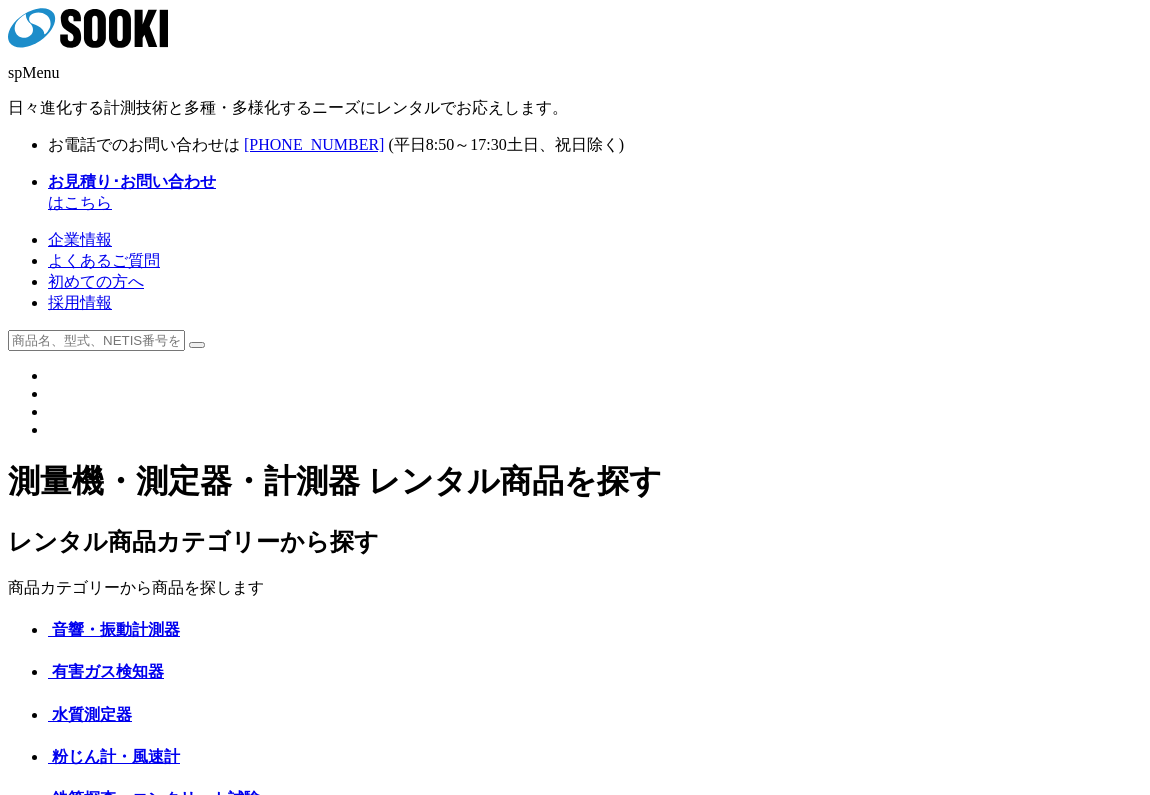 click at bounding box center (96, 340) 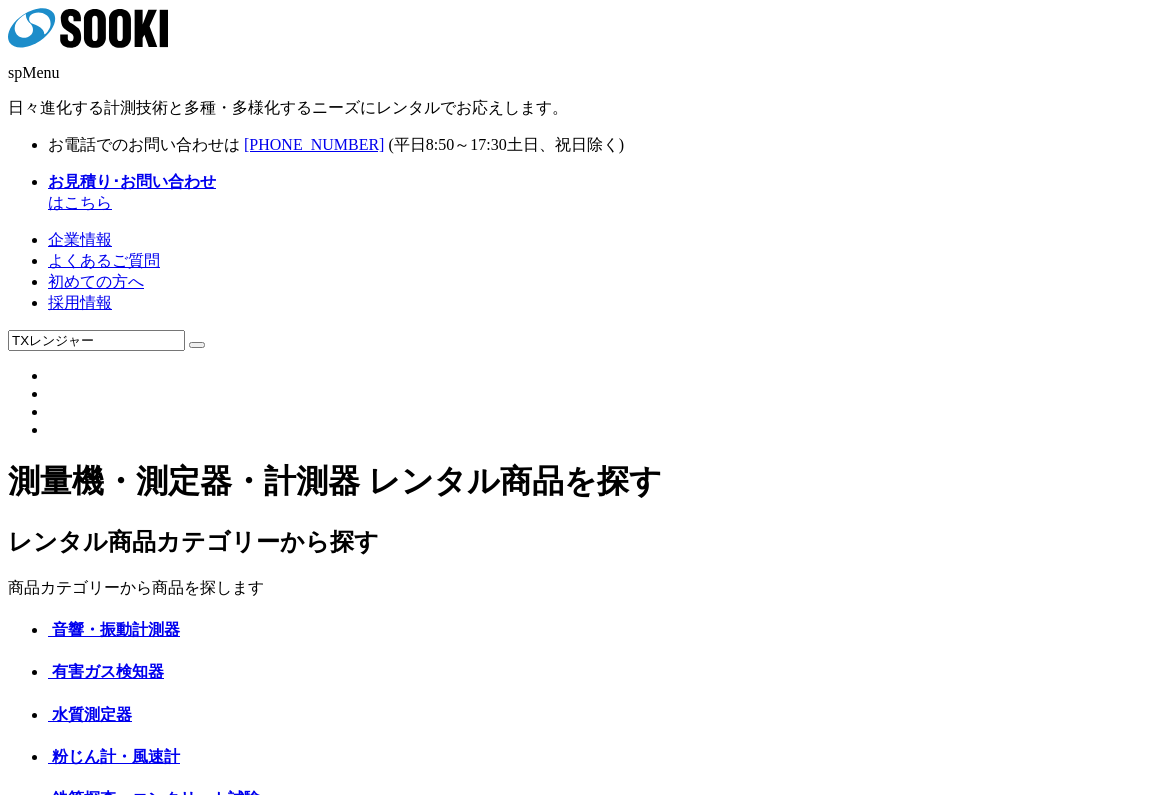 type on "TXレンジャー" 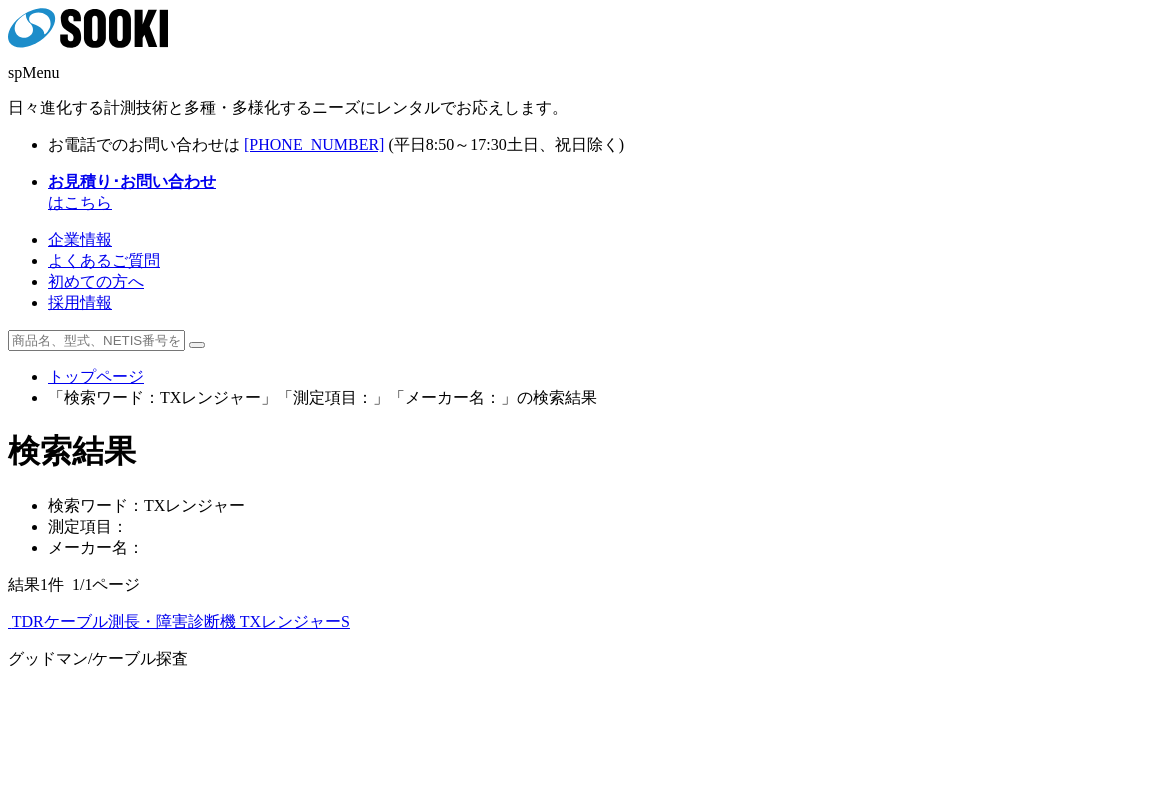 scroll, scrollTop: 0, scrollLeft: 0, axis: both 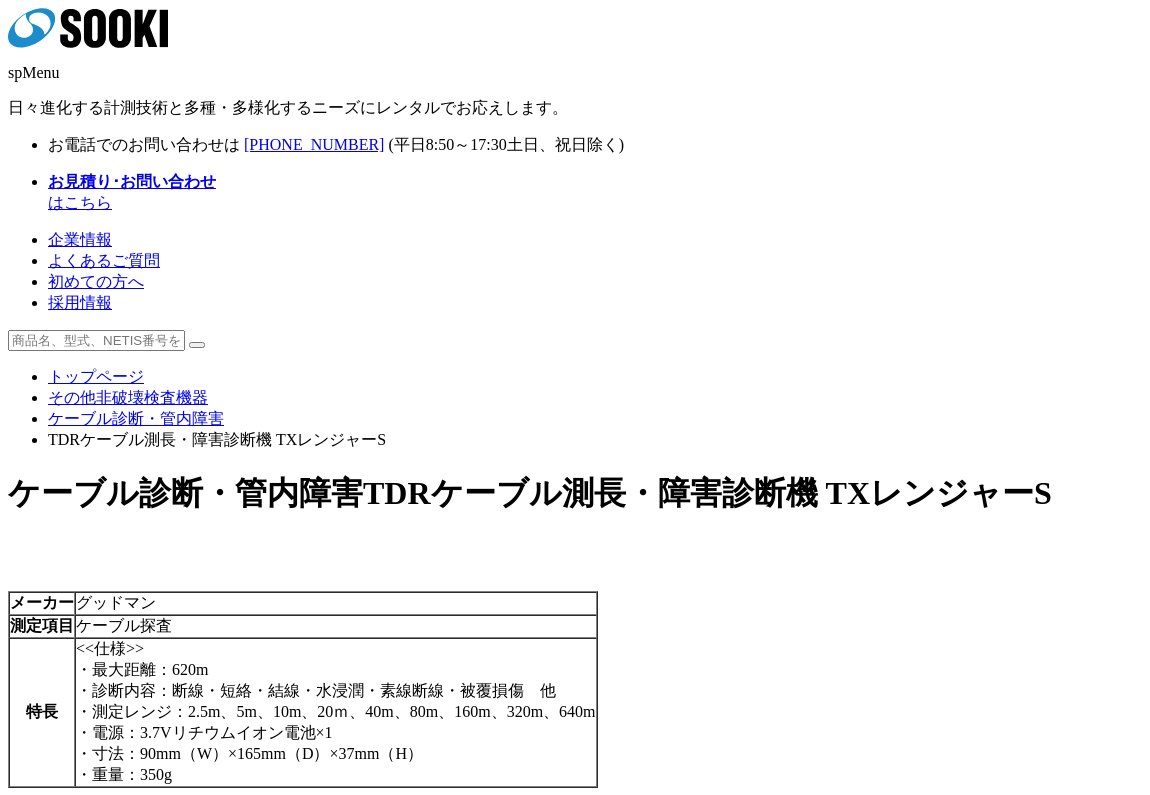 click on "日々進化する計測技術と多種・多様化するニーズにレンタルでお応えします。" at bounding box center (575, 108) 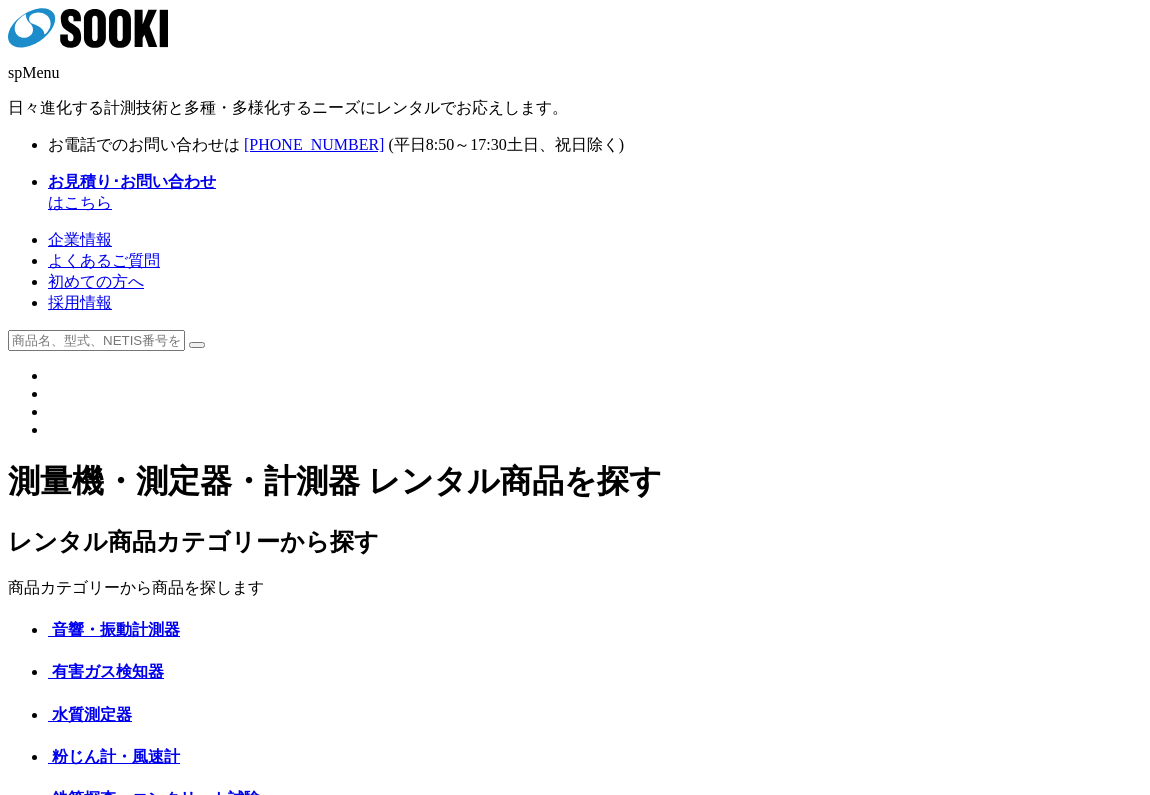 scroll, scrollTop: 363, scrollLeft: 0, axis: vertical 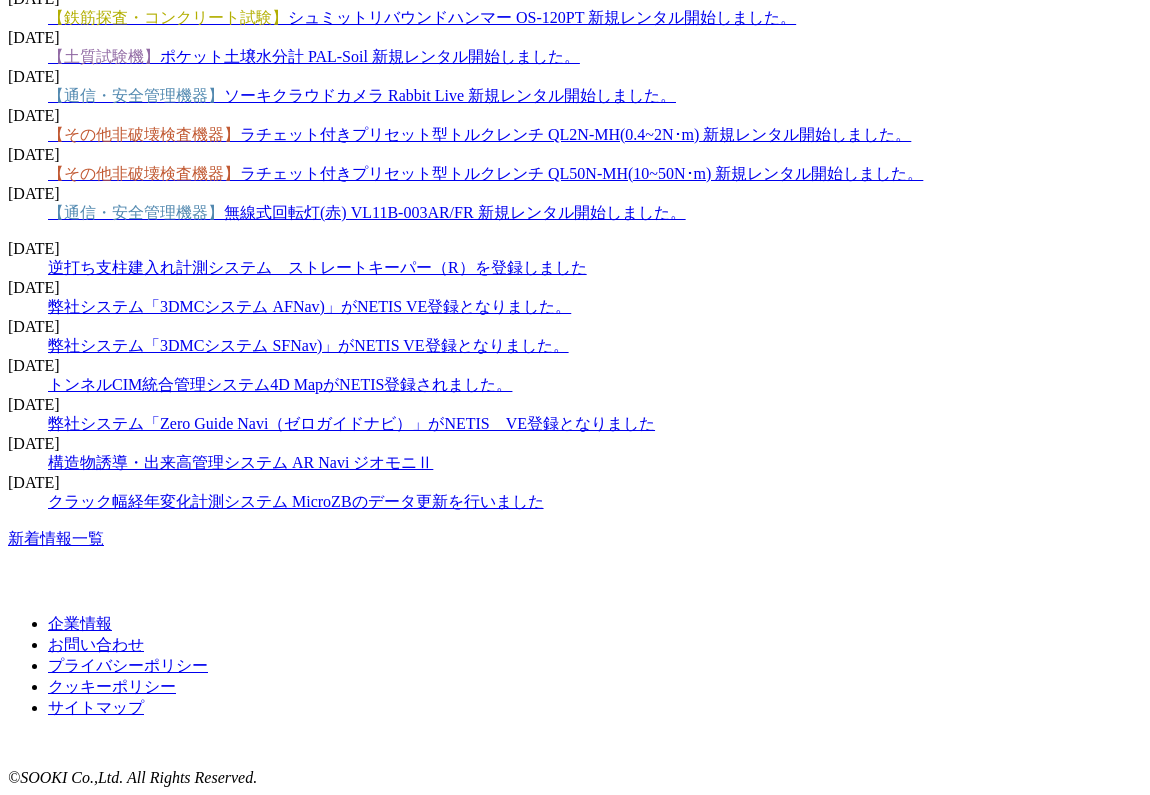 click on "【その他非破壊検査機器】" at bounding box center (144, -561) 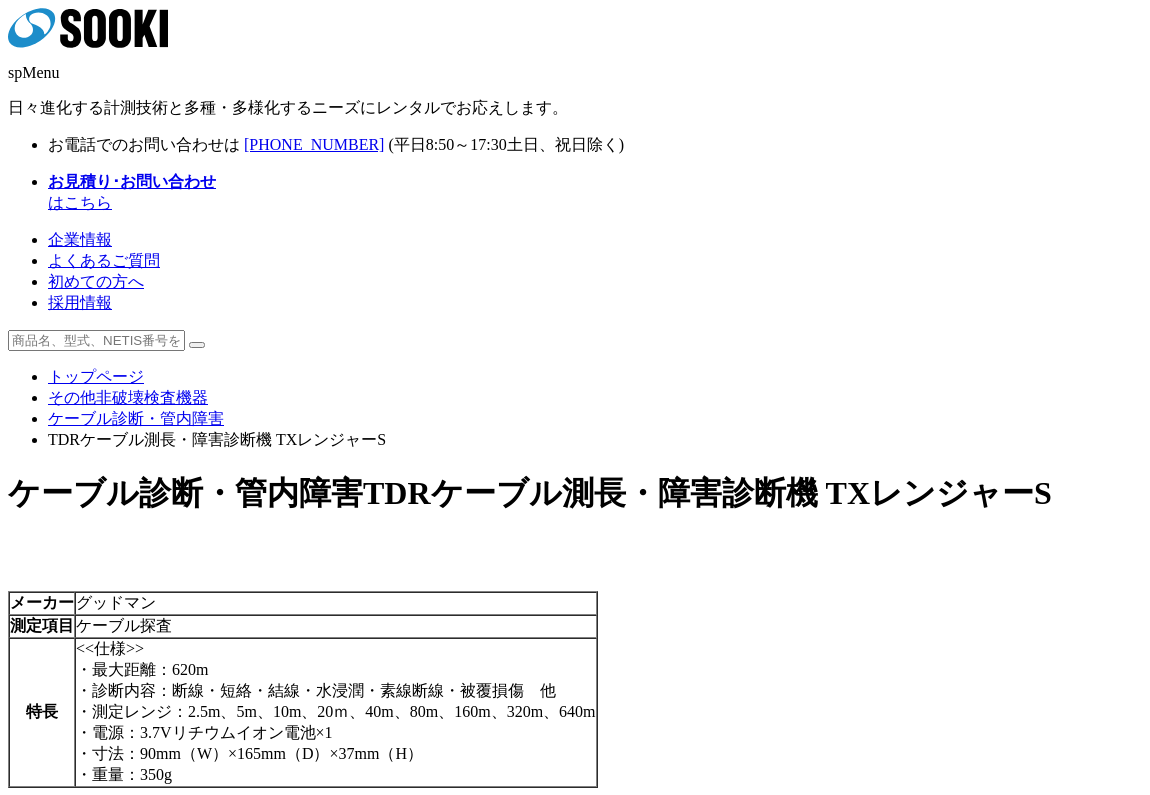 scroll, scrollTop: 0, scrollLeft: 0, axis: both 